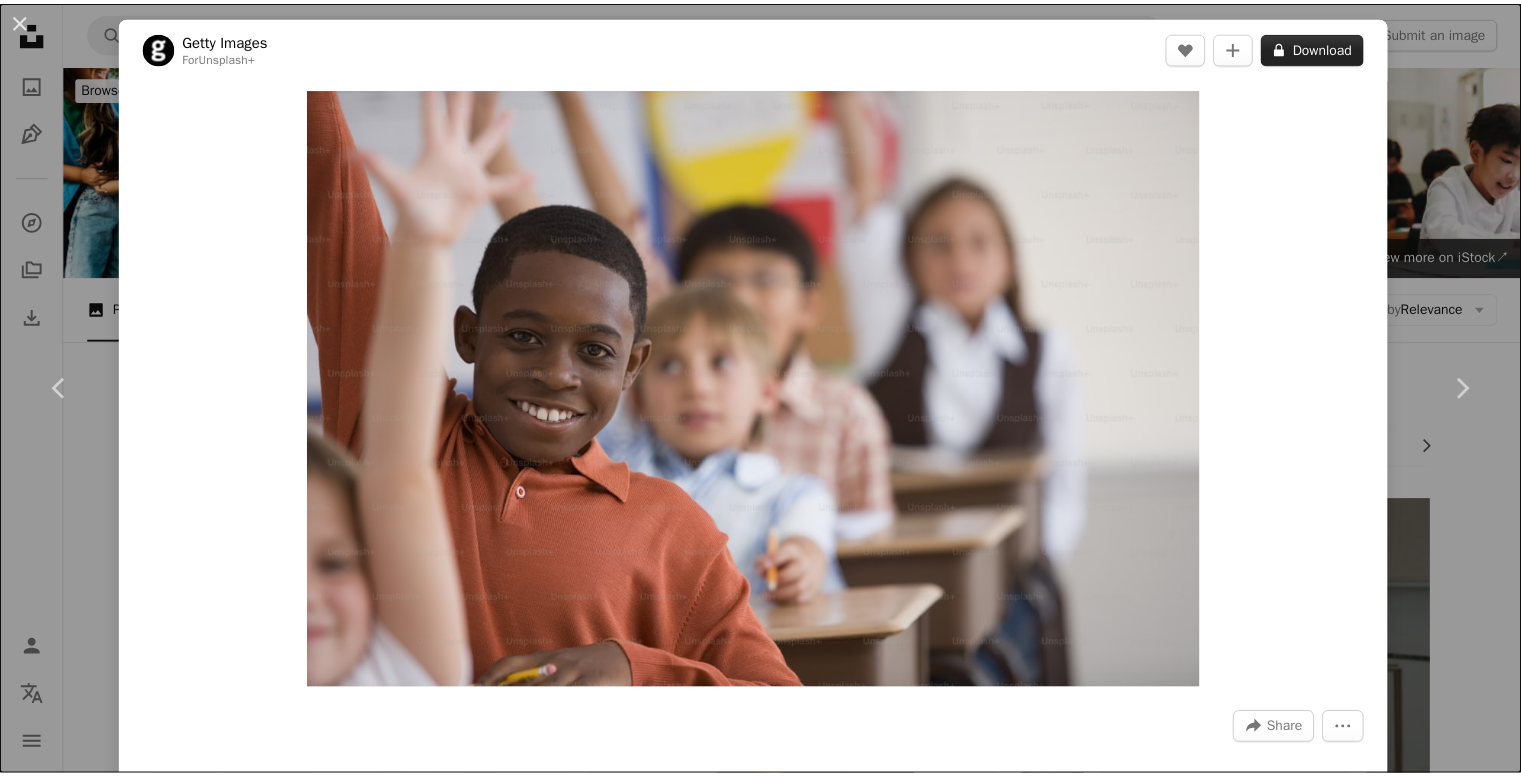 scroll, scrollTop: 15000, scrollLeft: 0, axis: vertical 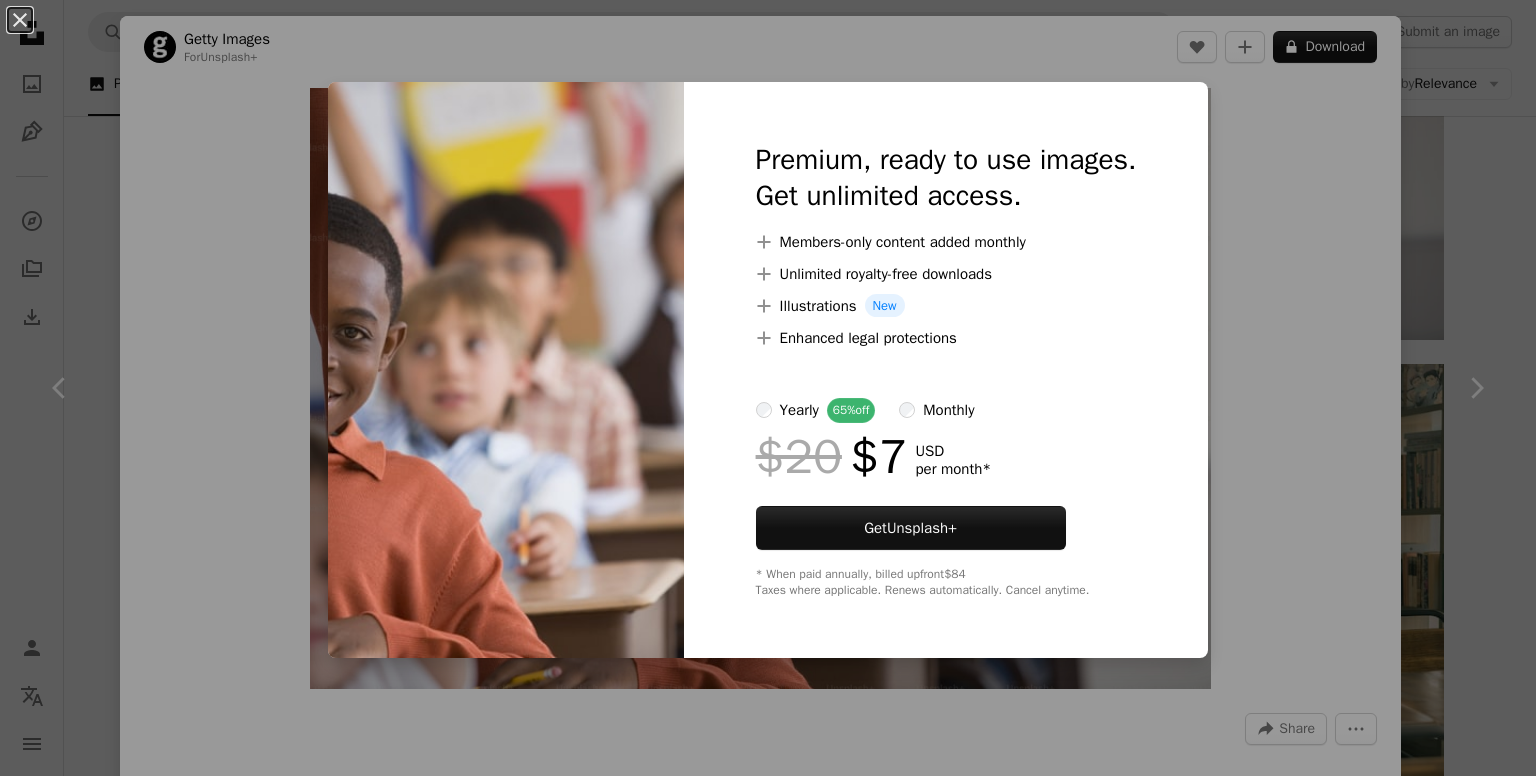 click at bounding box center (946, 427) 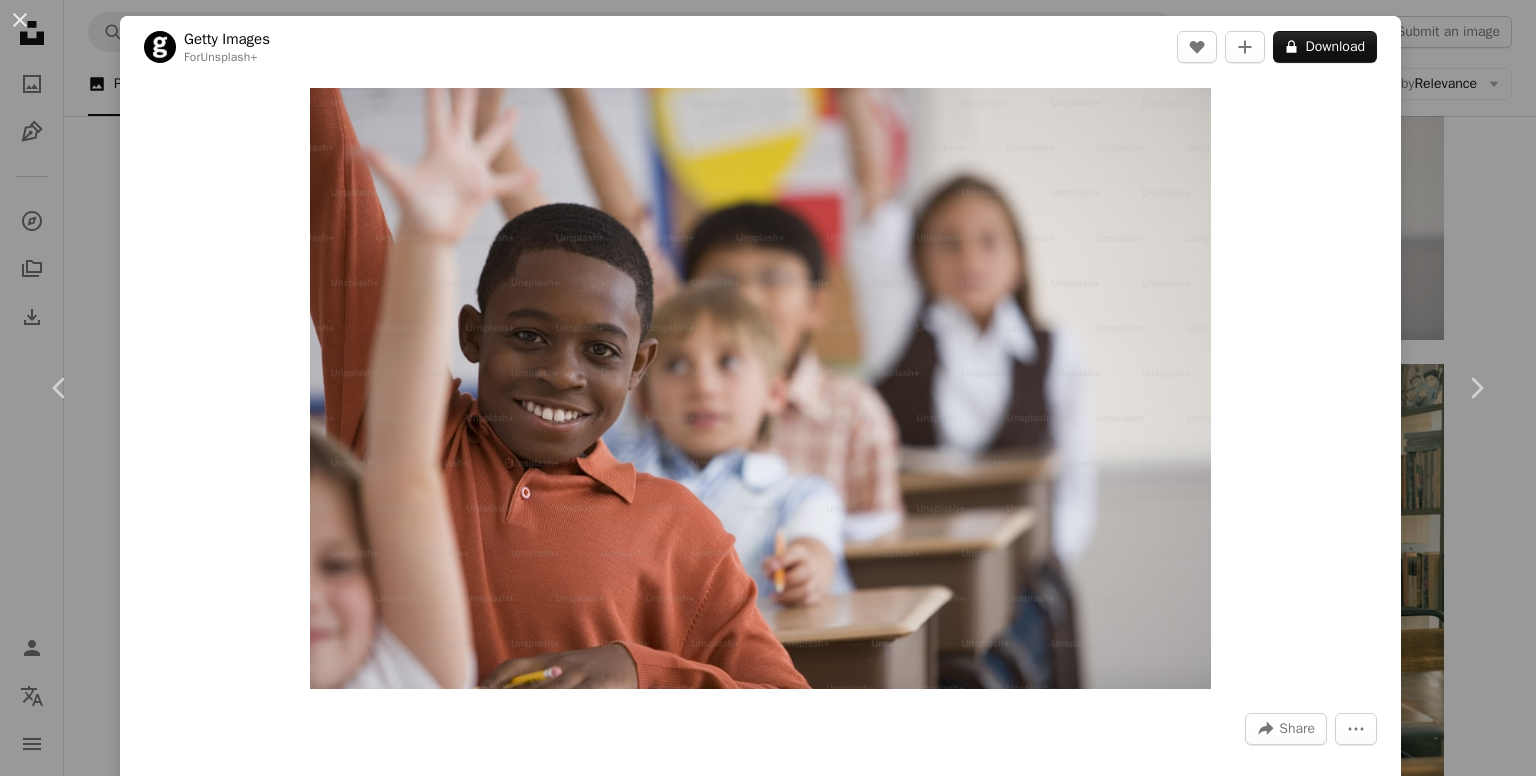 click on "Zoom in" at bounding box center [760, 388] 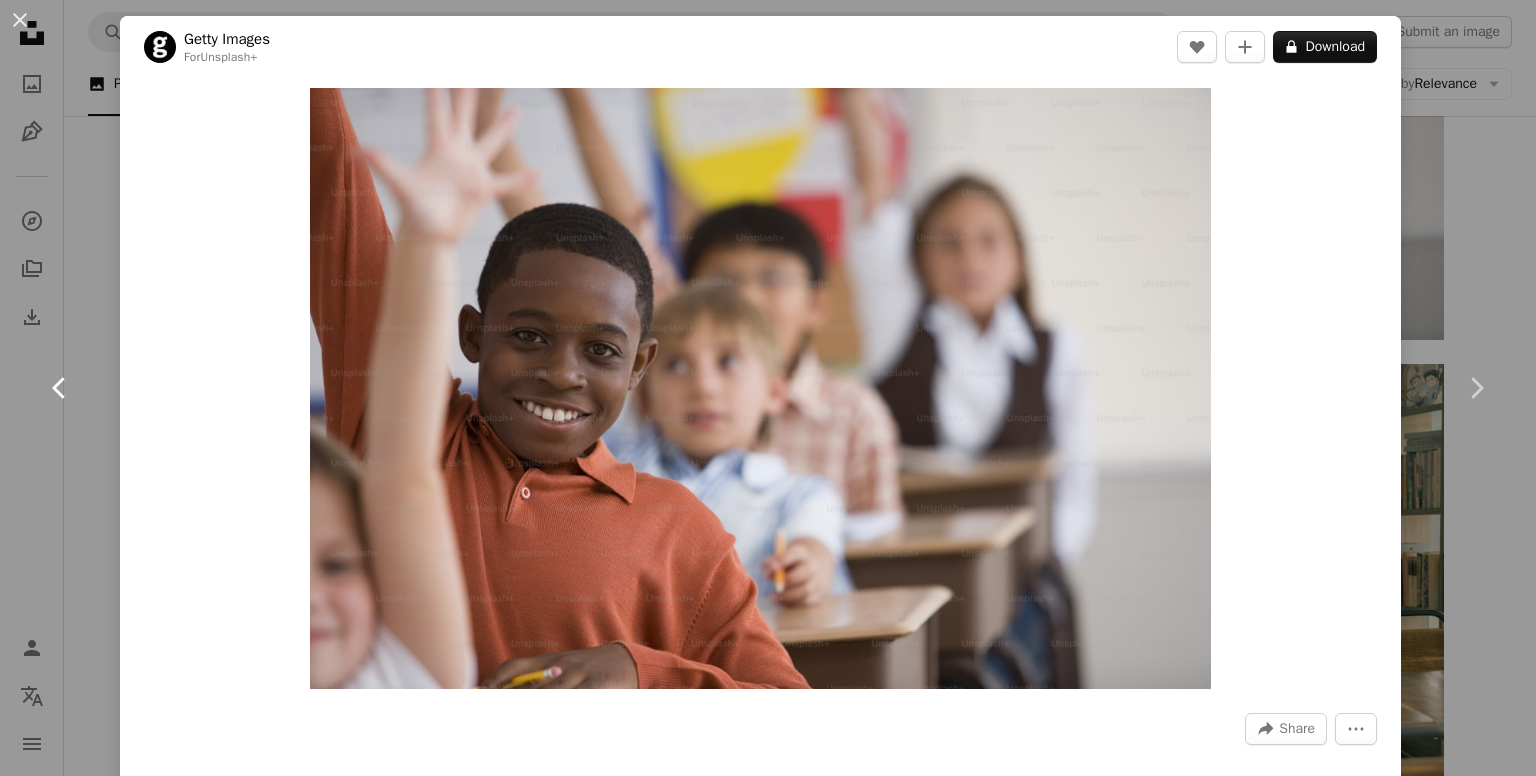 click on "Chevron left" 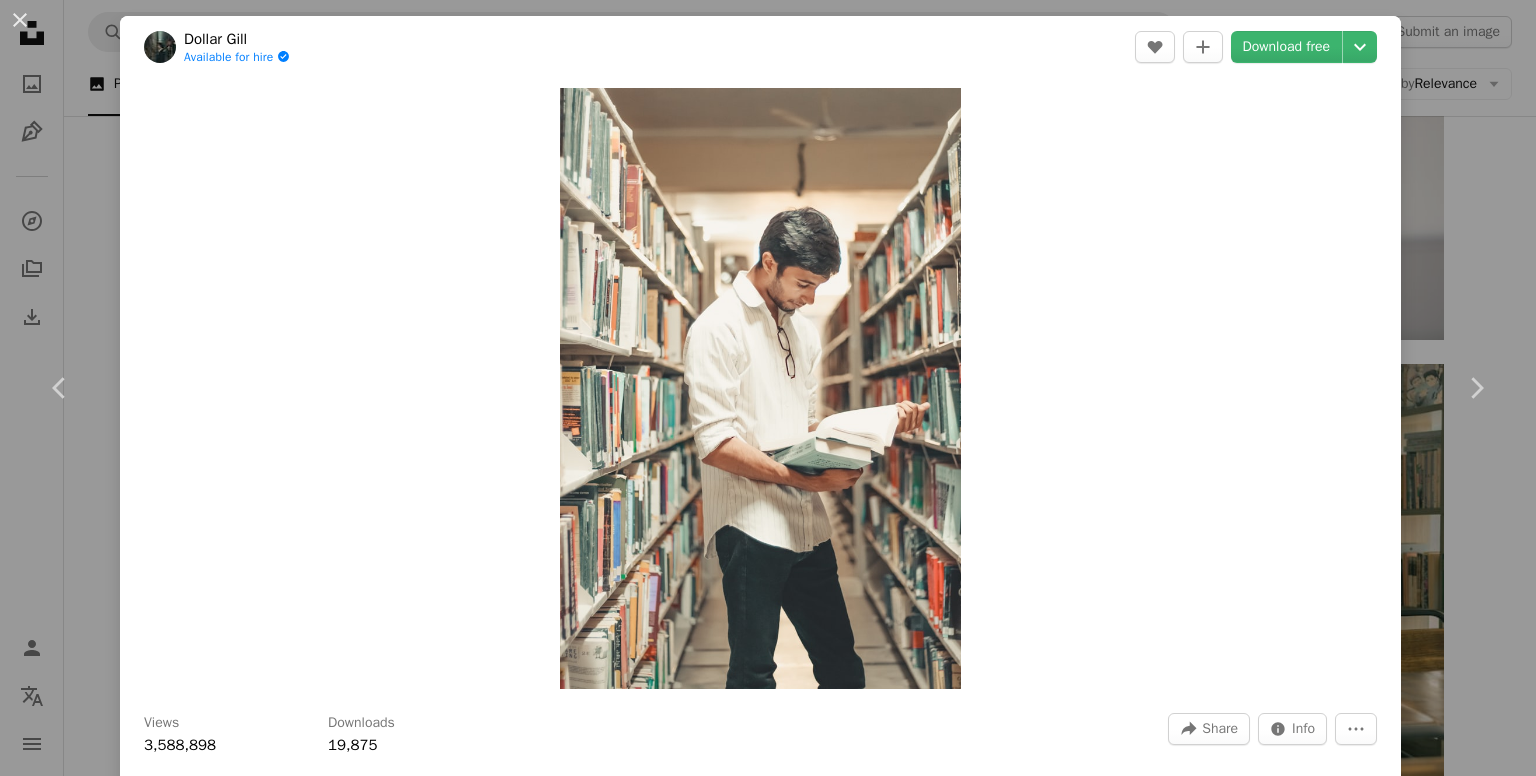 click on "Zoom in" at bounding box center [760, 388] 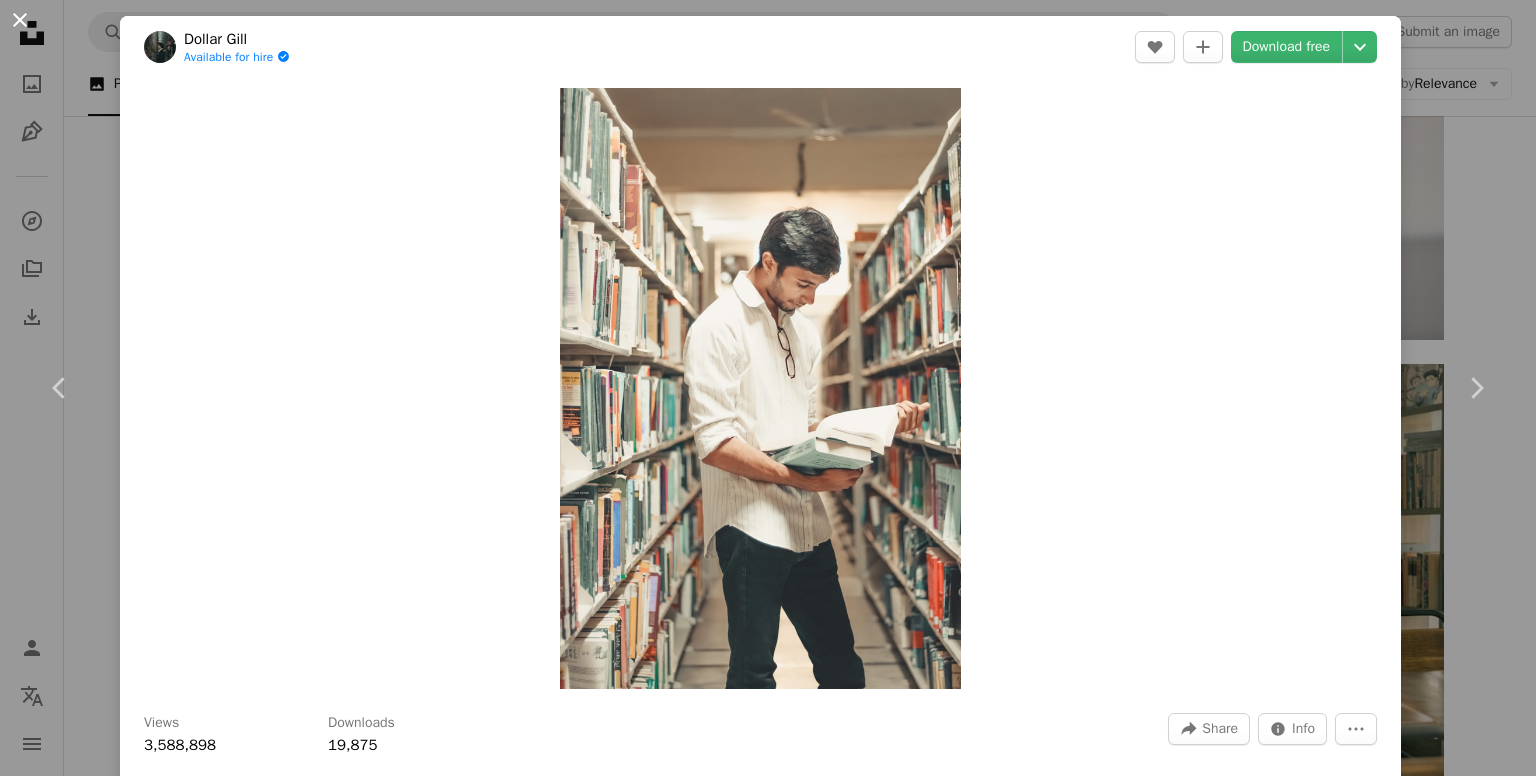 click on "An X shape" at bounding box center [20, 20] 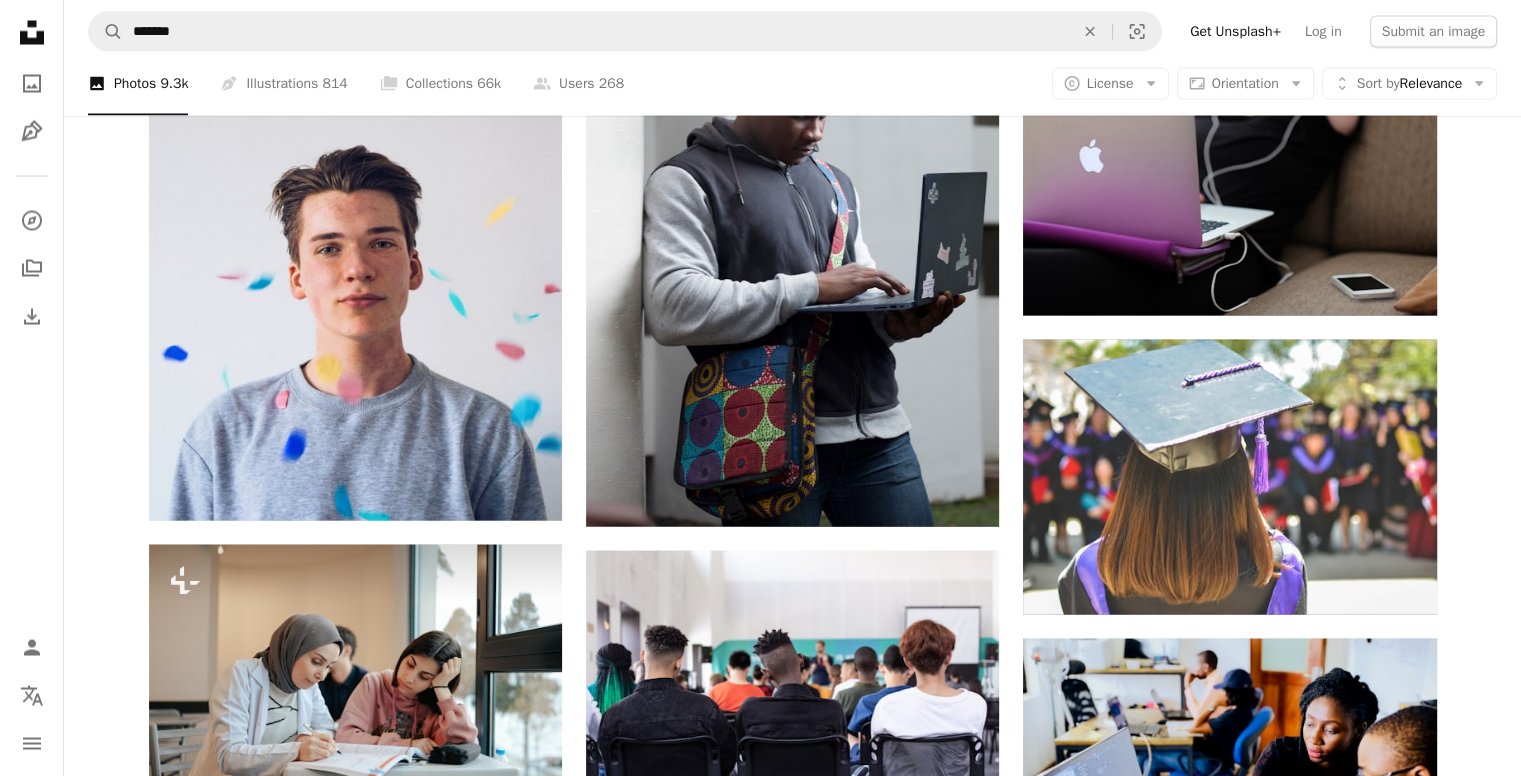 scroll, scrollTop: 18700, scrollLeft: 0, axis: vertical 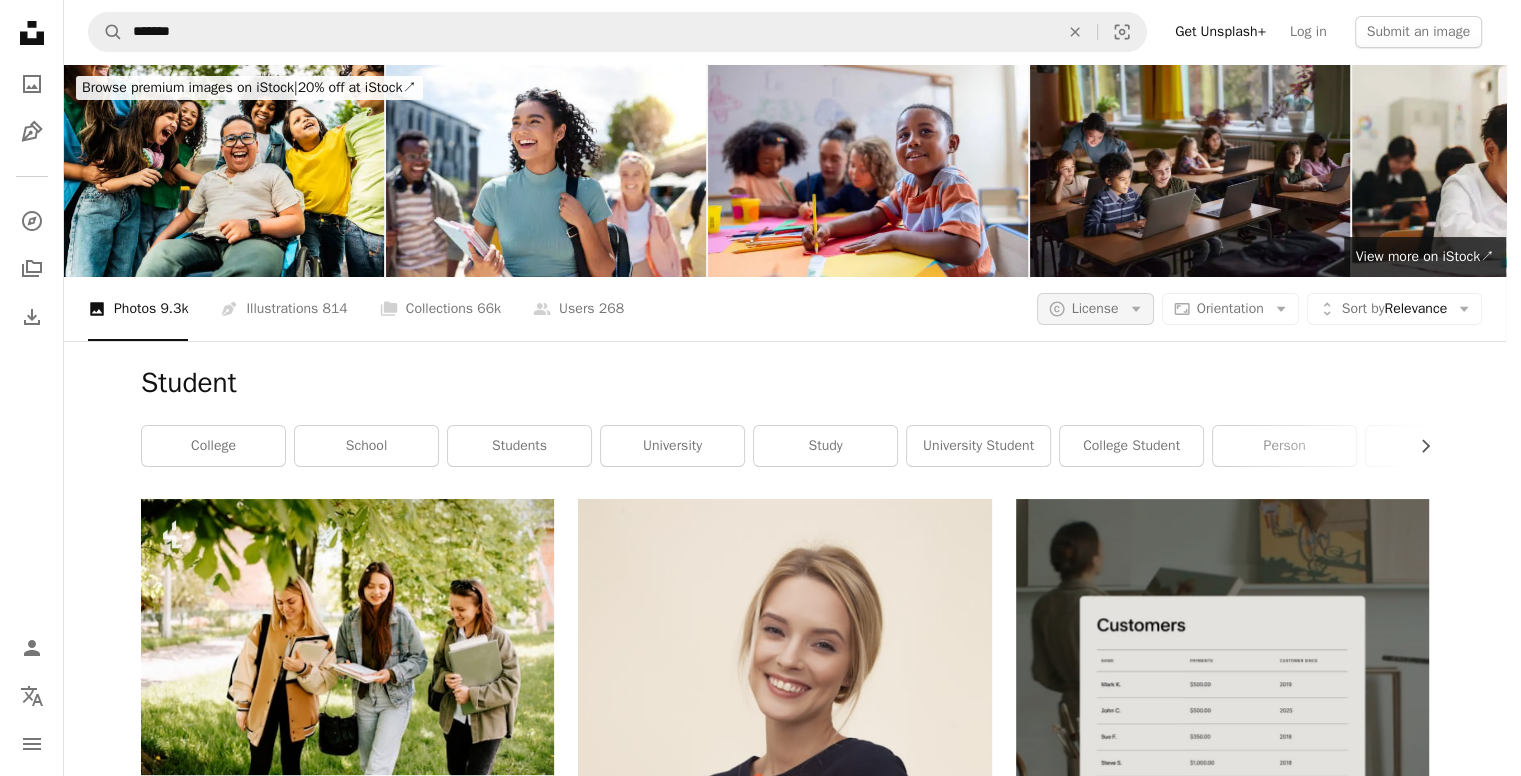 click on "A copyright icon © License Arrow down" at bounding box center [1095, 309] 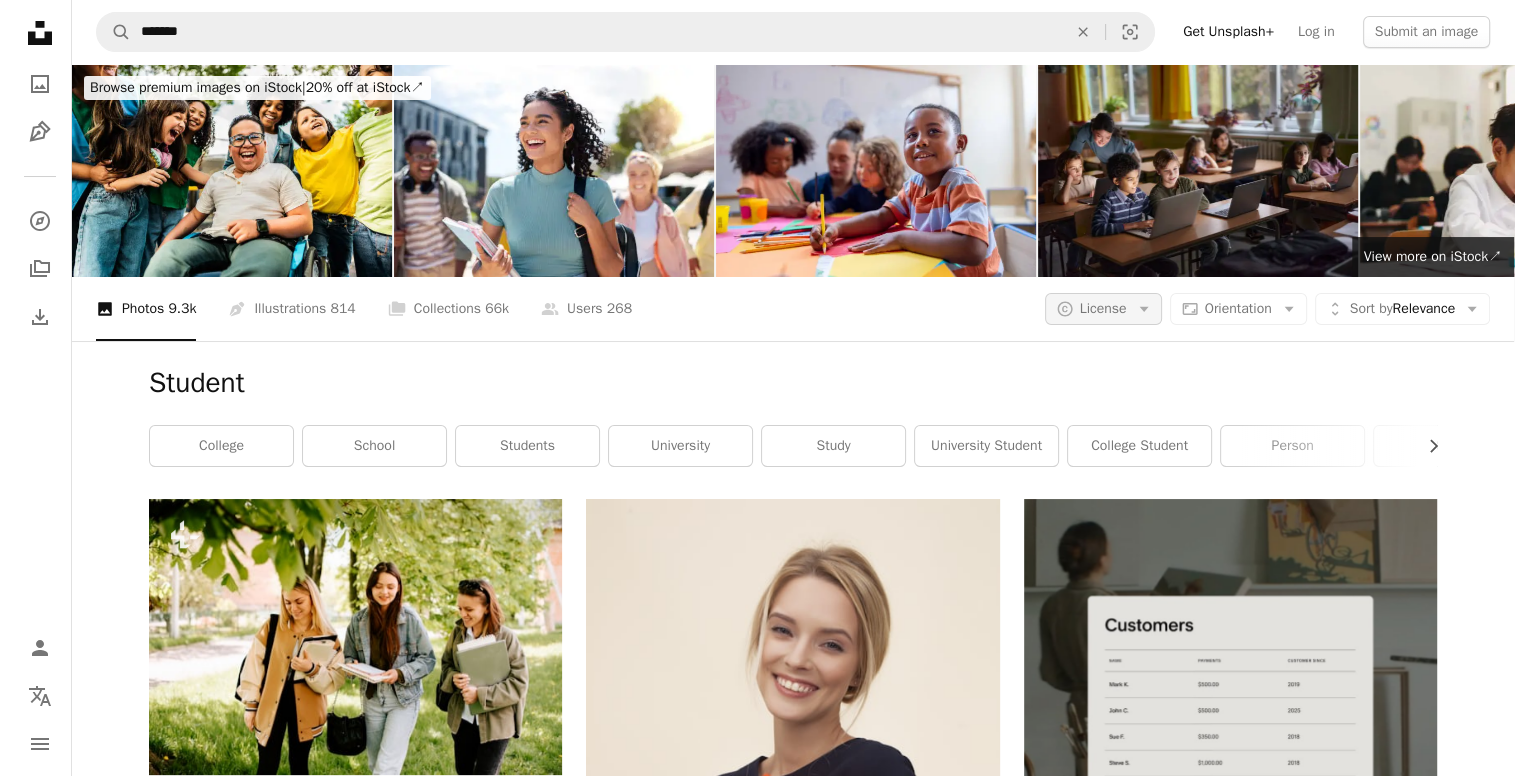 scroll, scrollTop: 0, scrollLeft: 0, axis: both 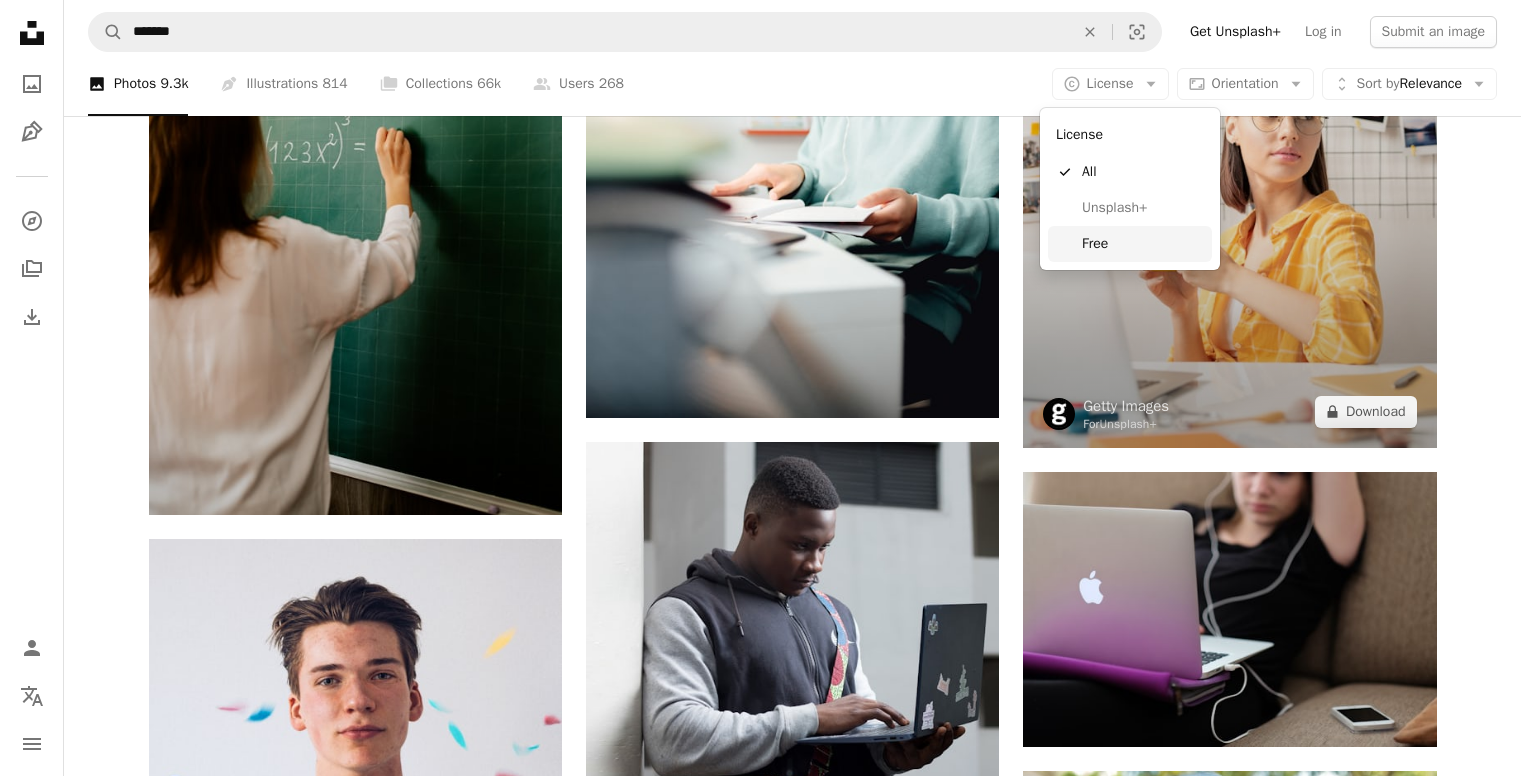 click on "Free" at bounding box center [1143, 244] 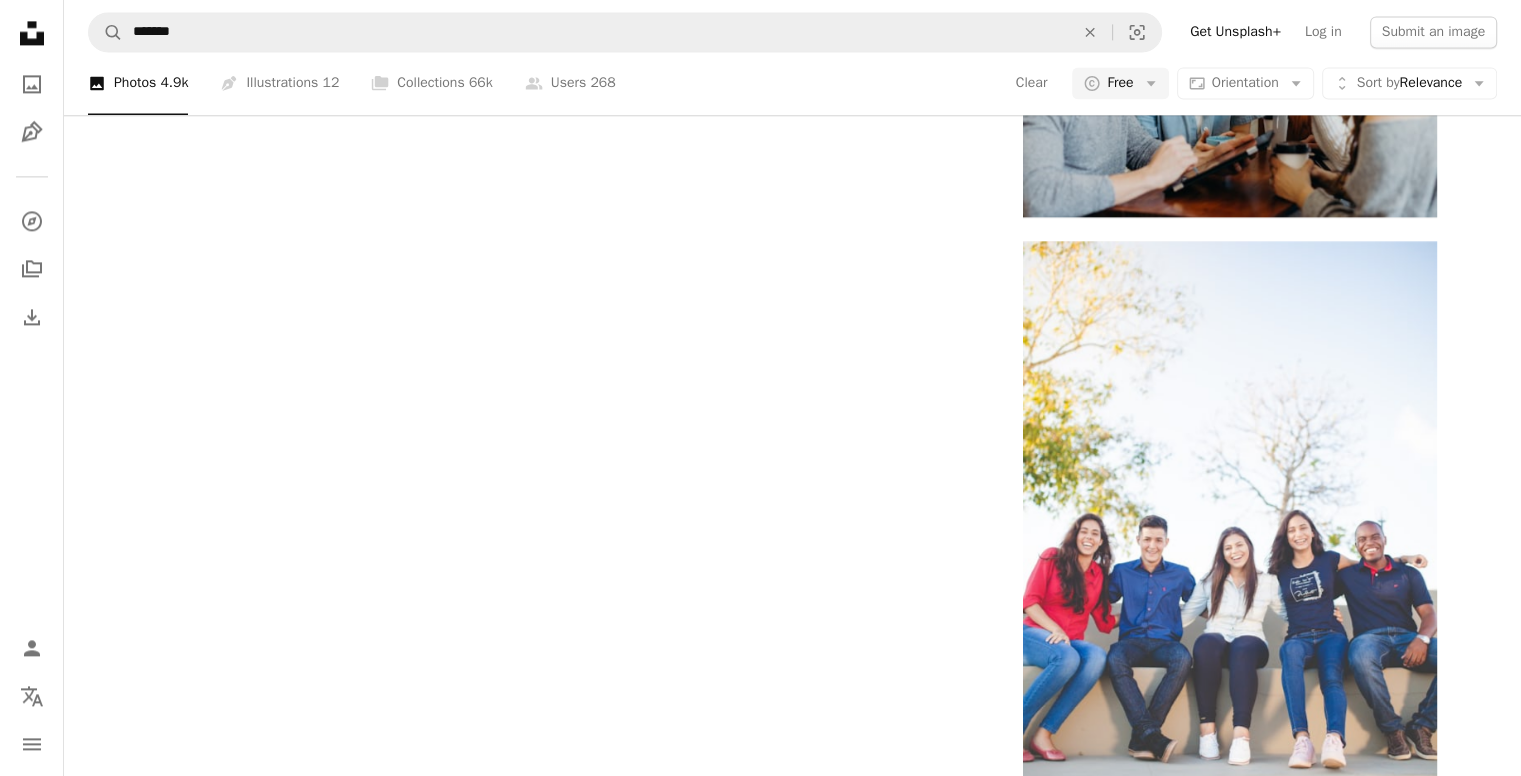 click on "school" at bounding box center [374, -2446] 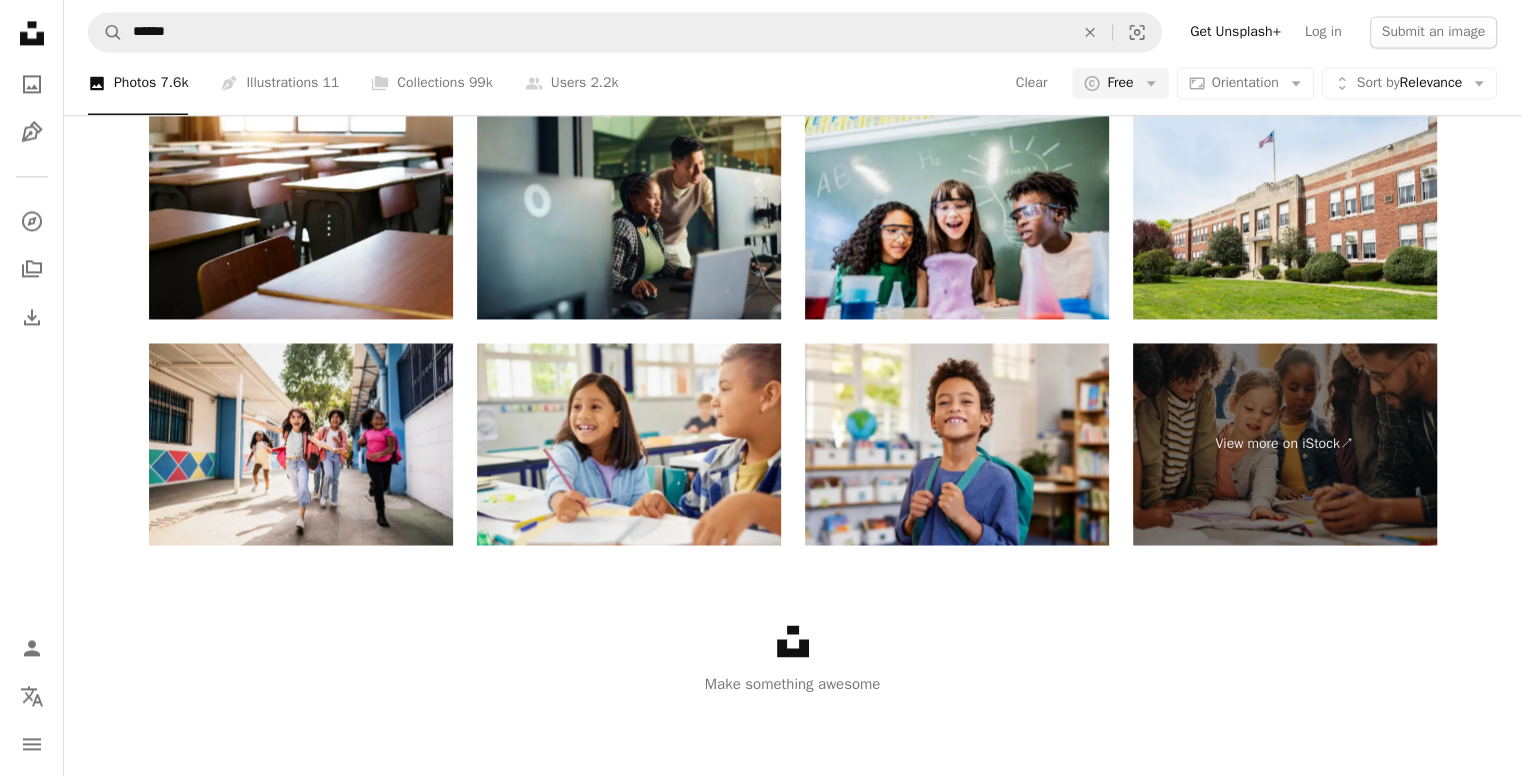 scroll, scrollTop: 2500, scrollLeft: 0, axis: vertical 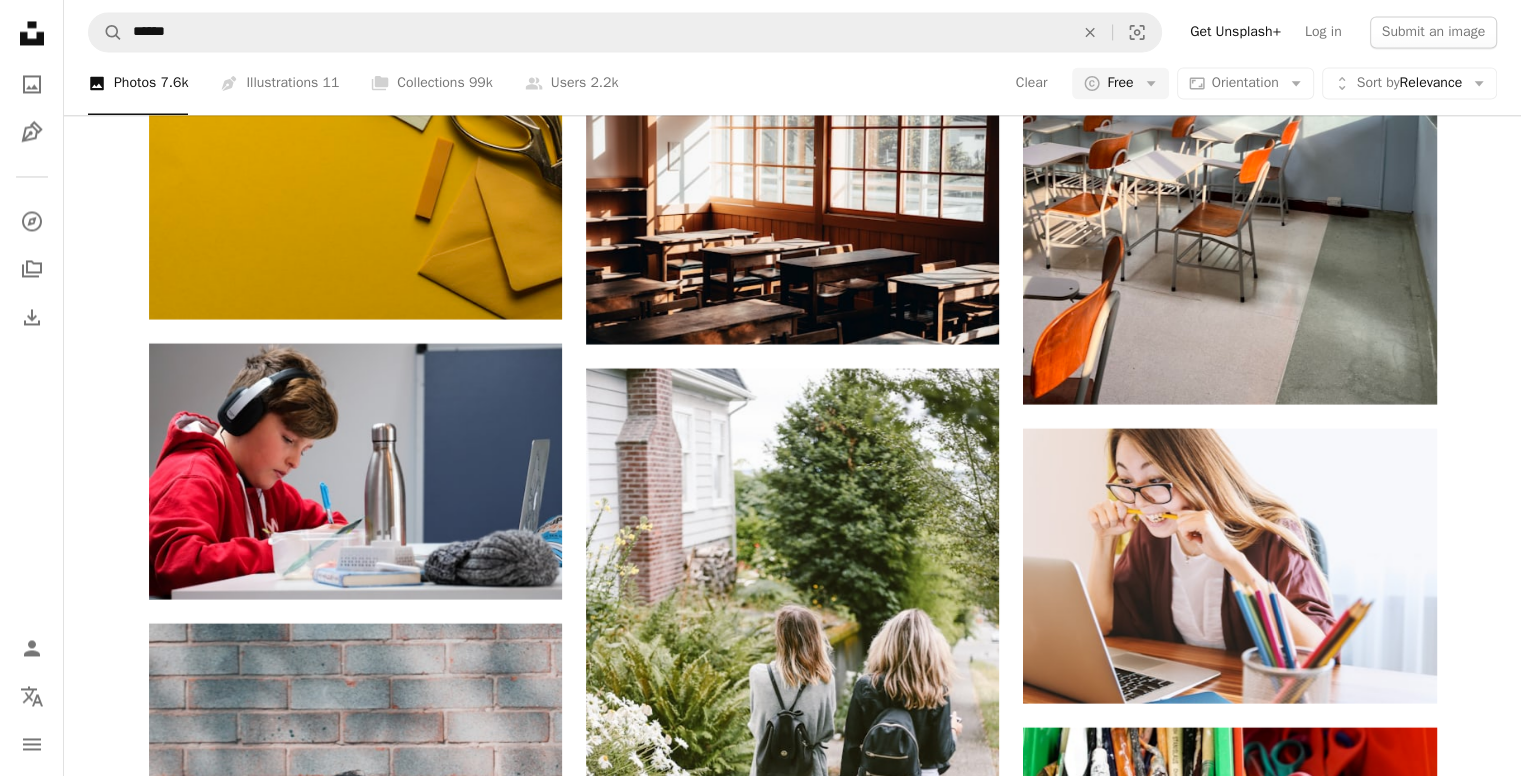 click on "Arrow pointing down" 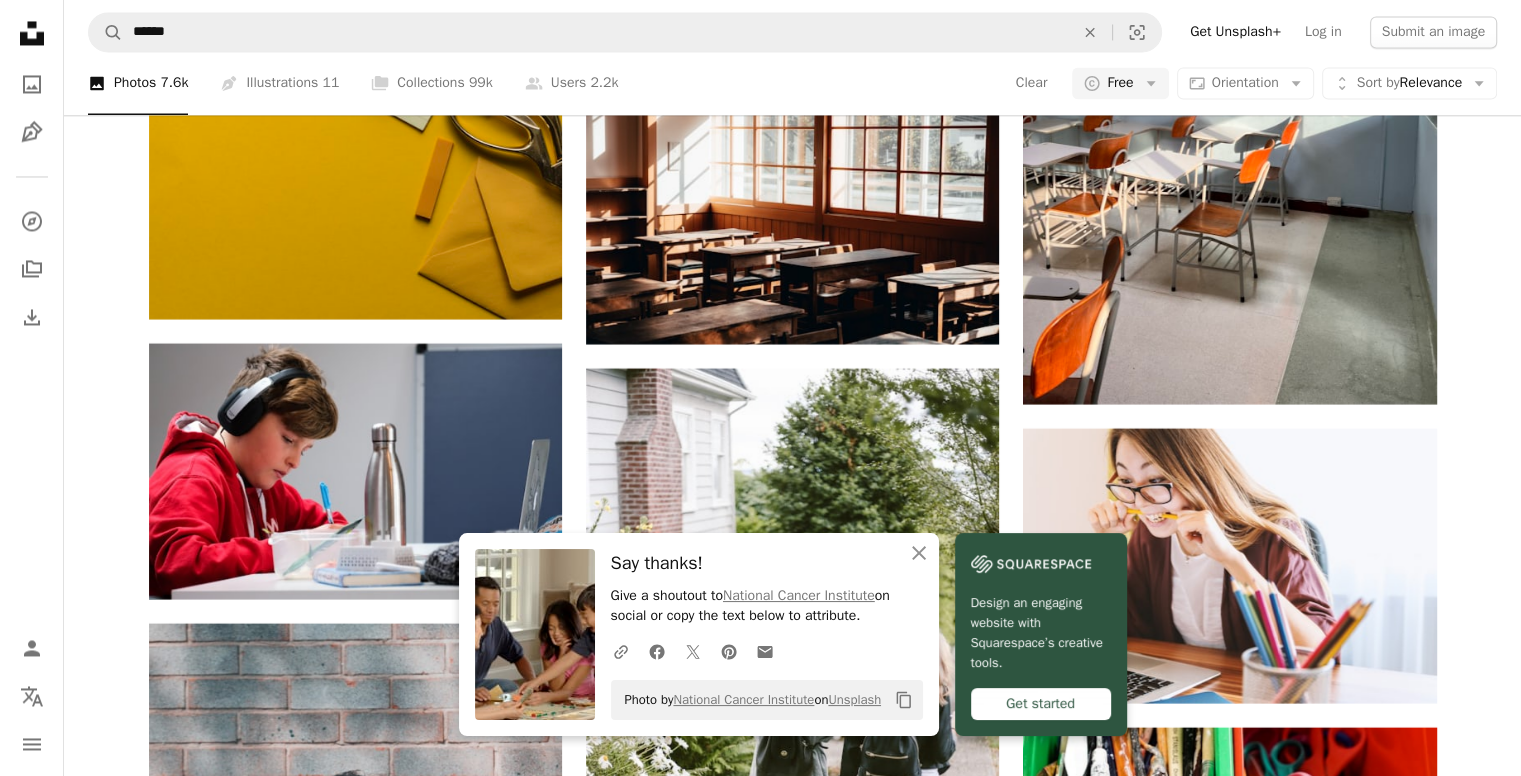 click on "Arrow pointing down" at bounding box center [1397, 4280] 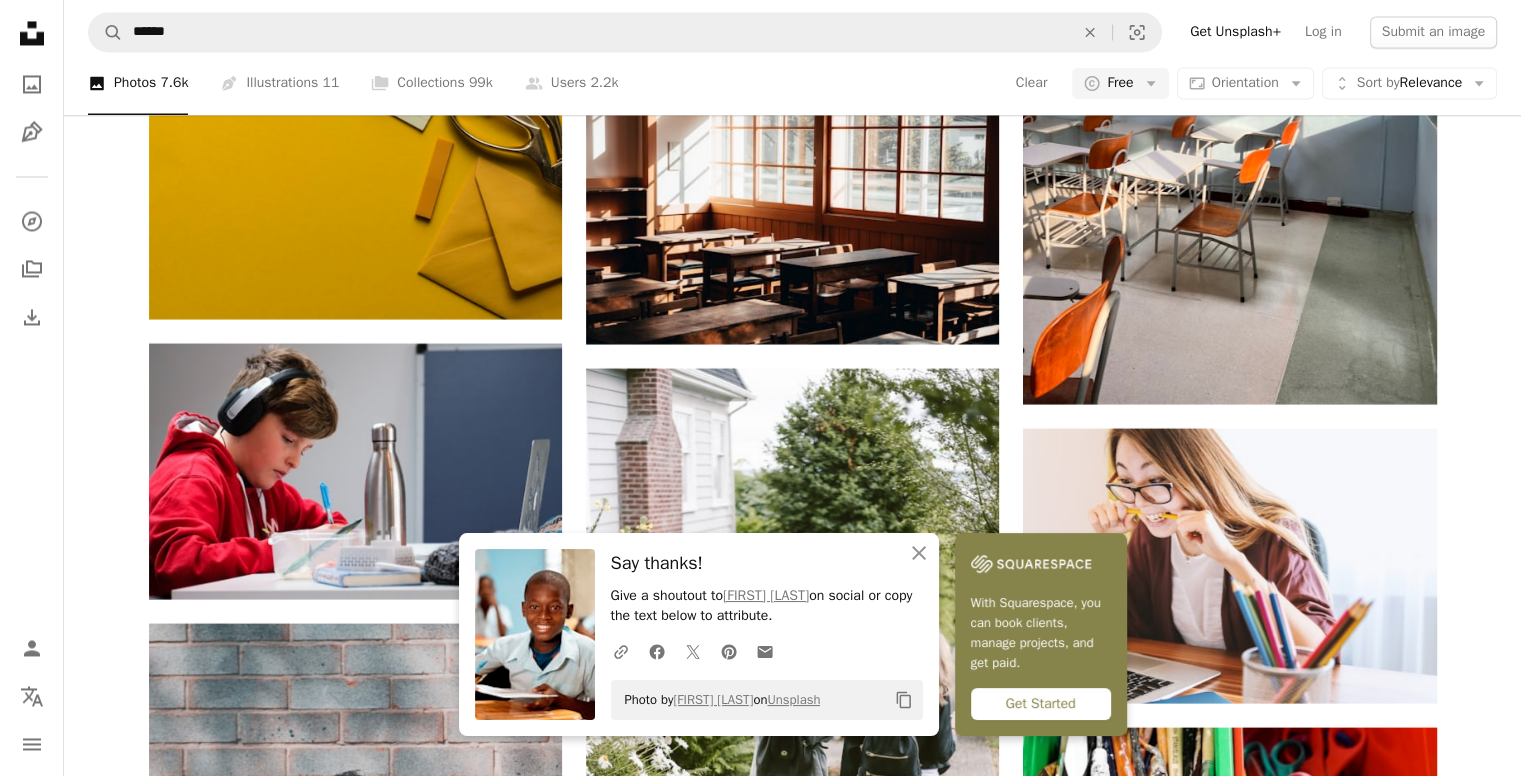 scroll, scrollTop: 22600, scrollLeft: 0, axis: vertical 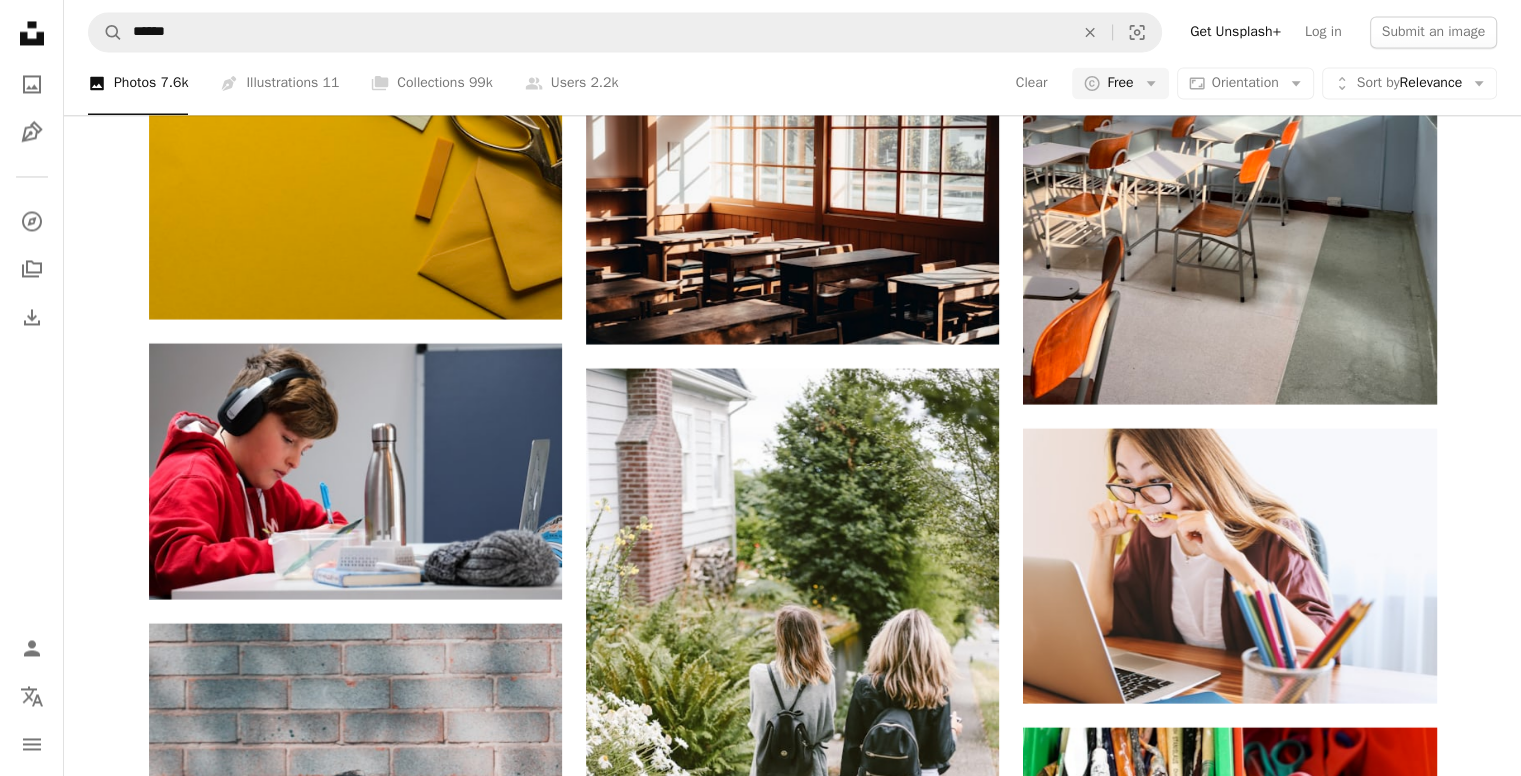 click 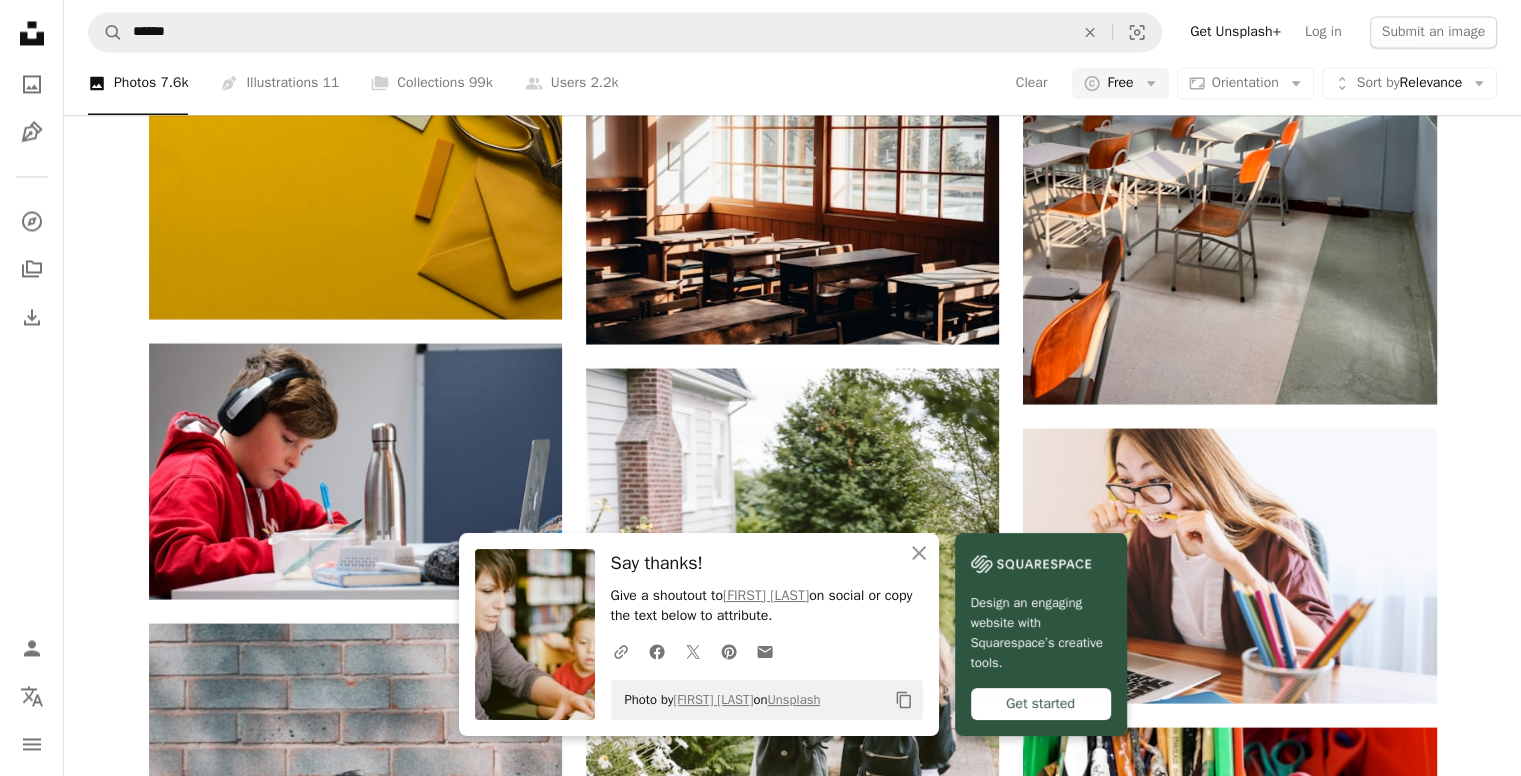 scroll, scrollTop: 26000, scrollLeft: 0, axis: vertical 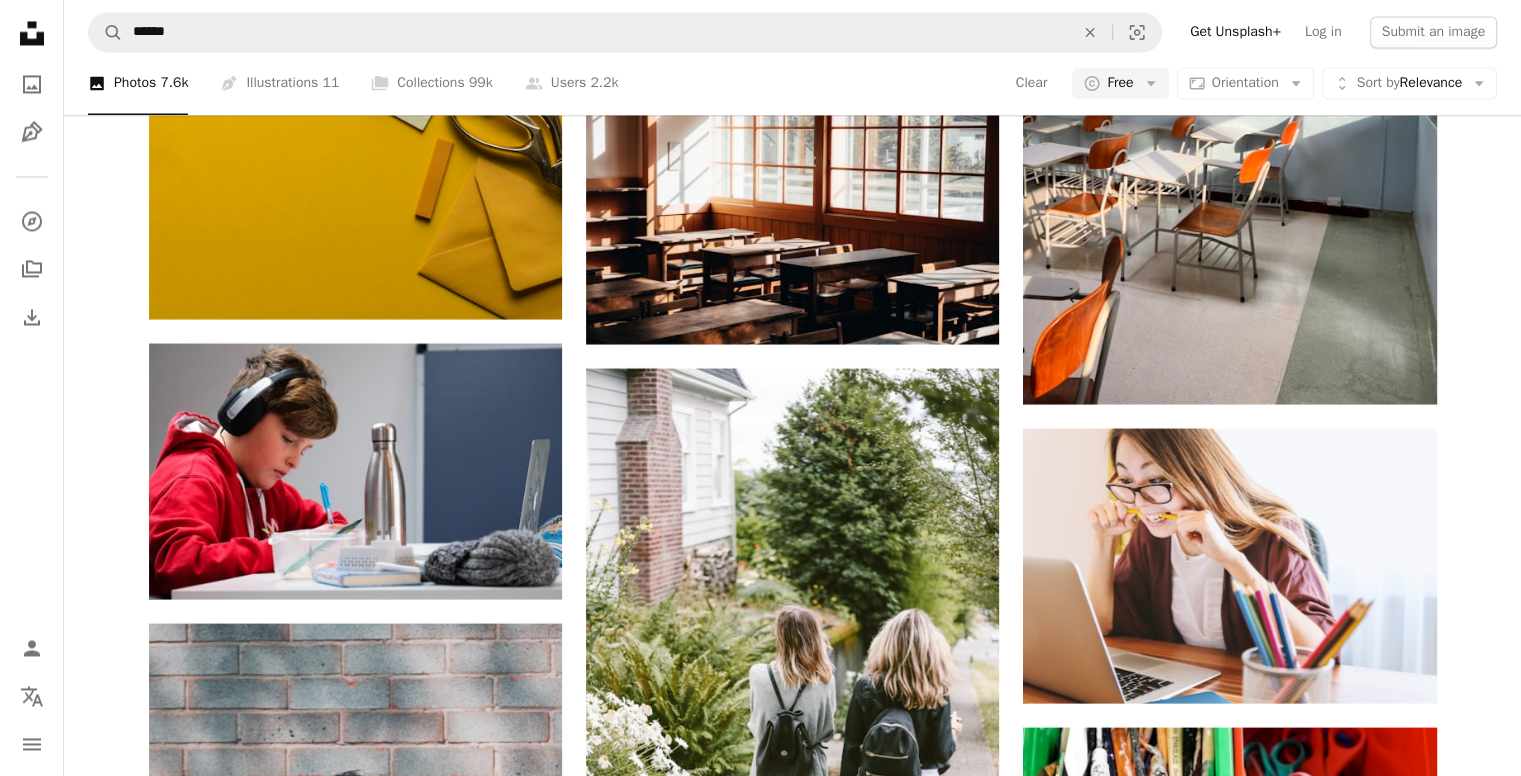 click on "A plus sign" 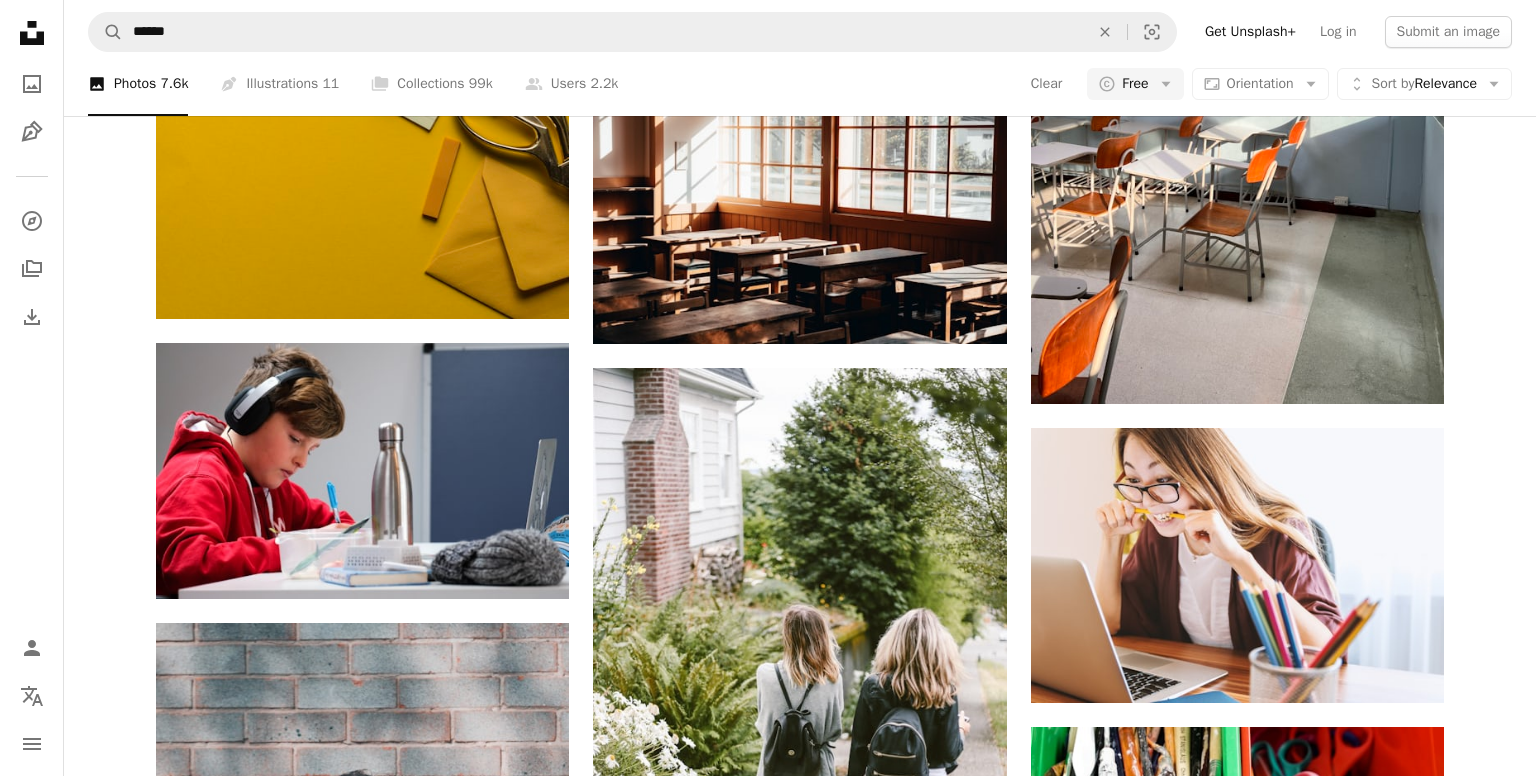 scroll, scrollTop: 64, scrollLeft: 0, axis: vertical 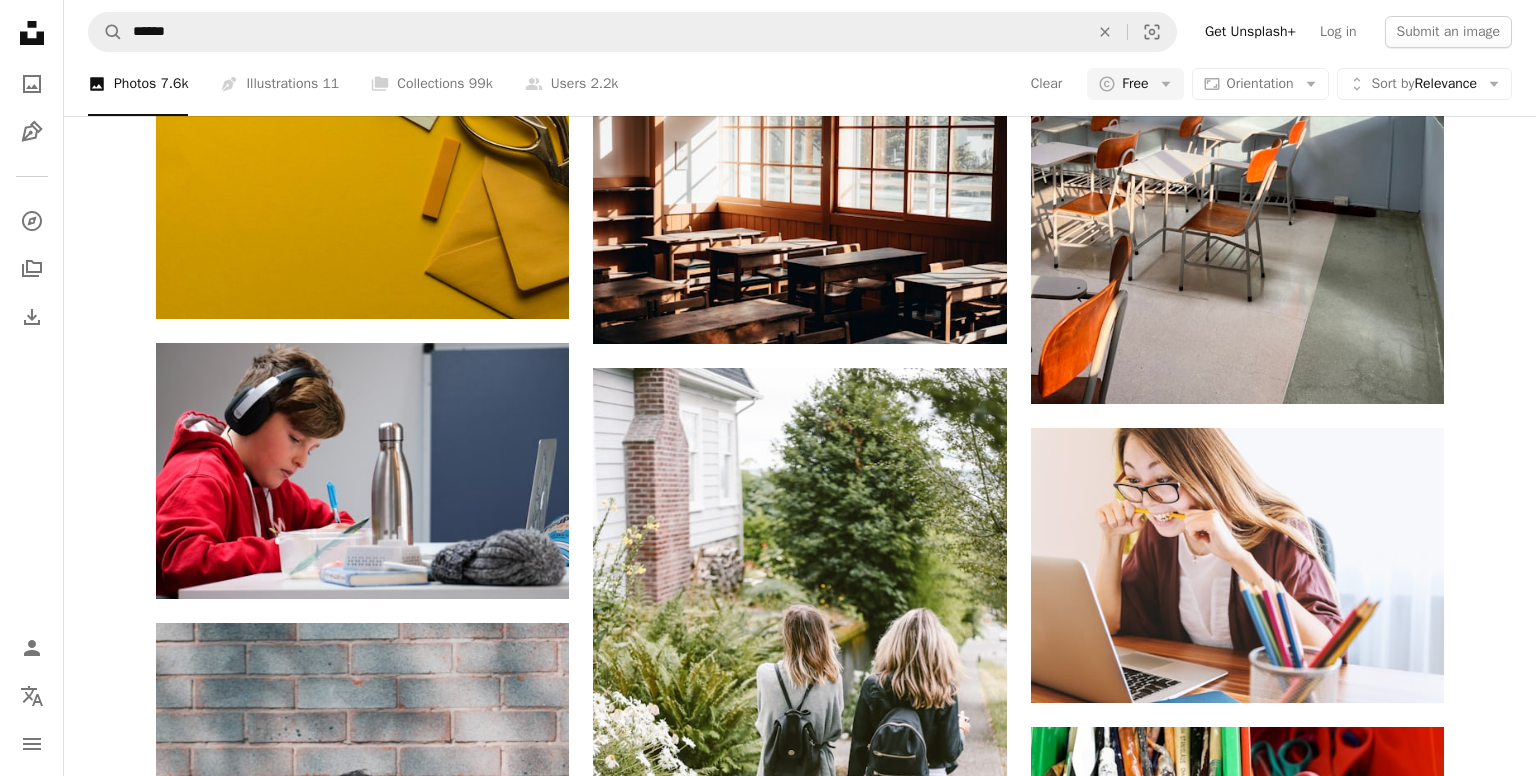 type on "**********" 